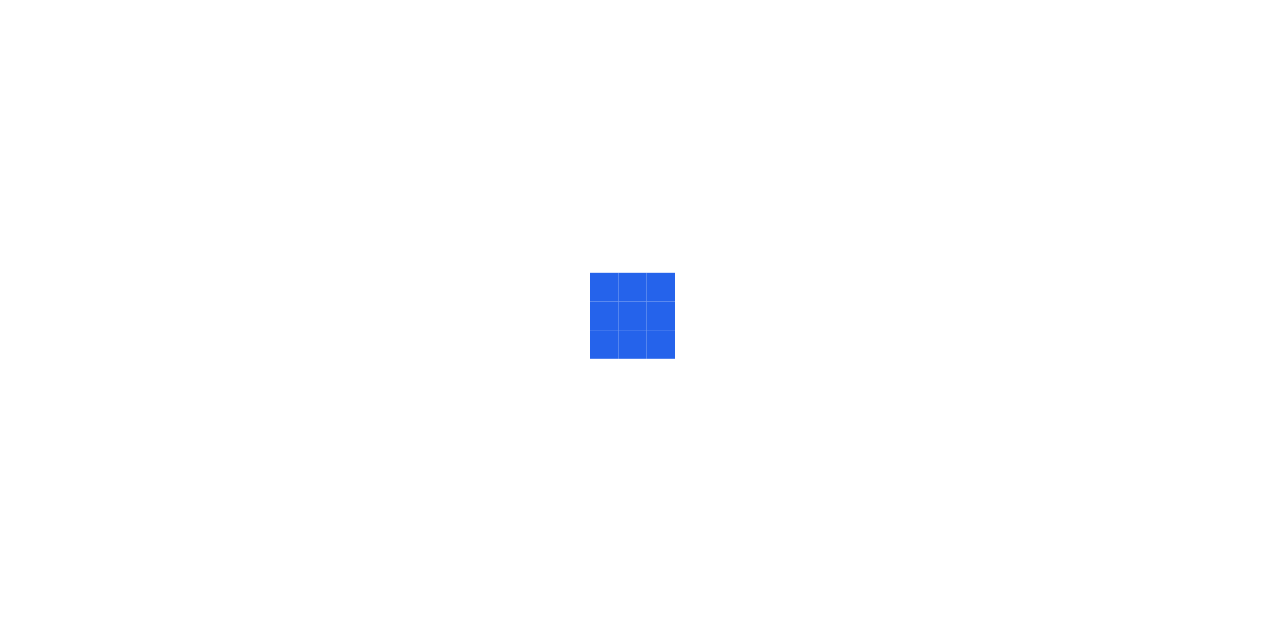 scroll, scrollTop: 0, scrollLeft: 0, axis: both 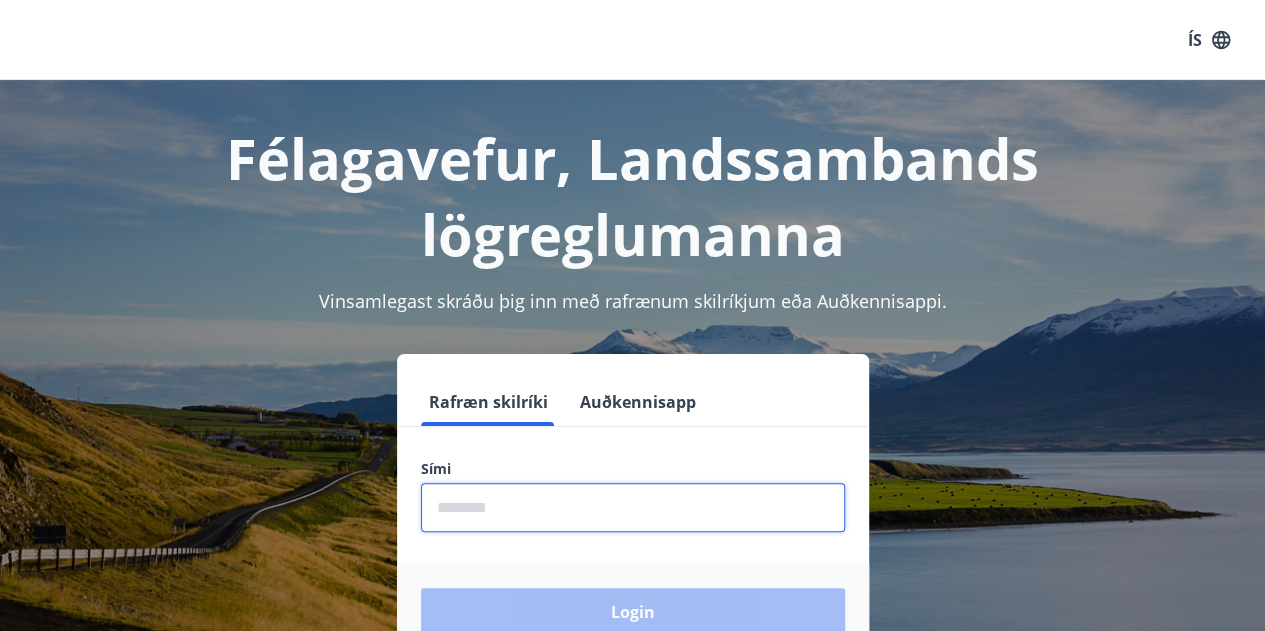 click at bounding box center [633, 507] 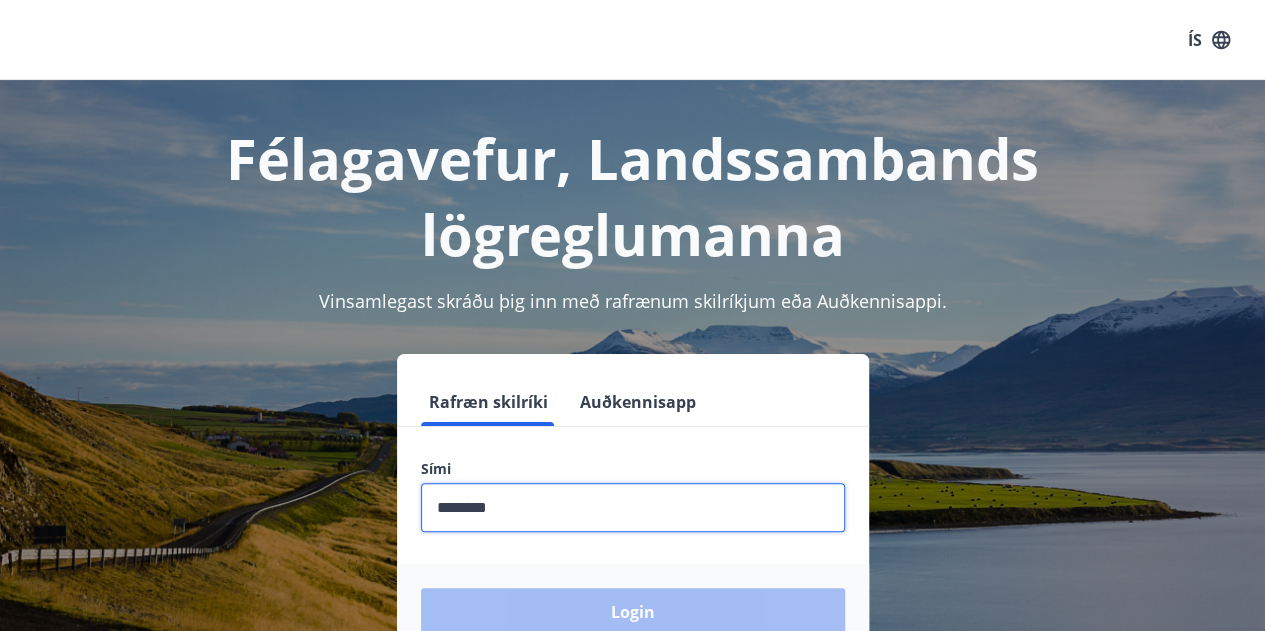 scroll, scrollTop: 200, scrollLeft: 0, axis: vertical 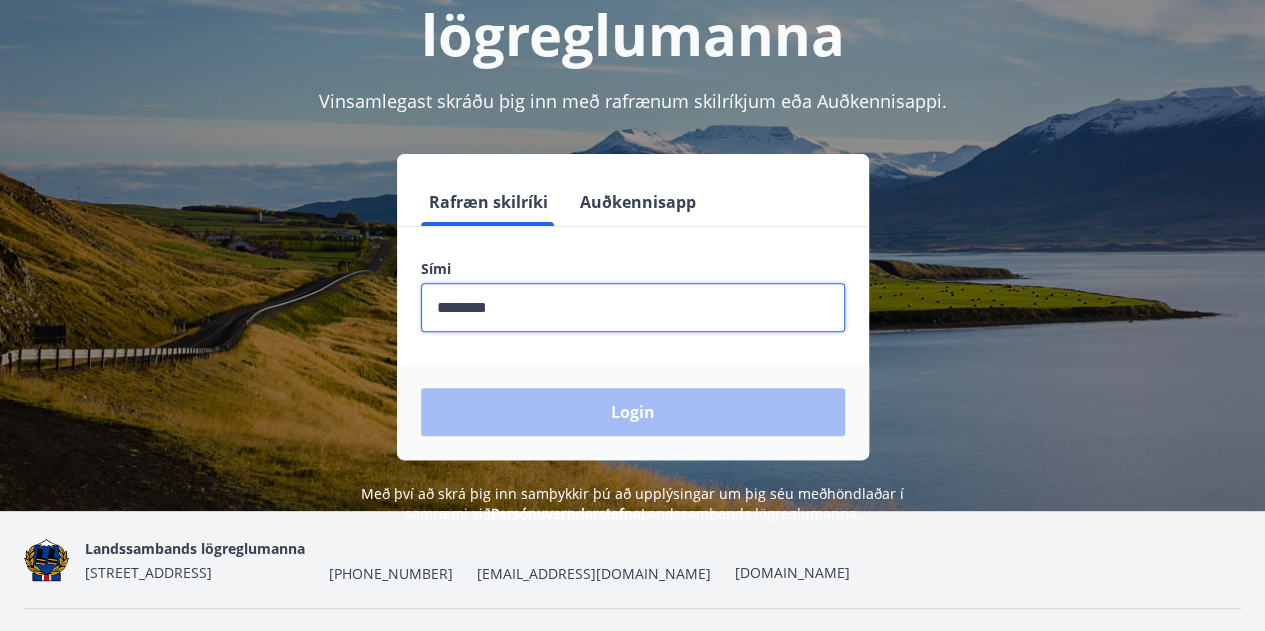 drag, startPoint x: 594, startPoint y: 303, endPoint x: 328, endPoint y: 319, distance: 266.48077 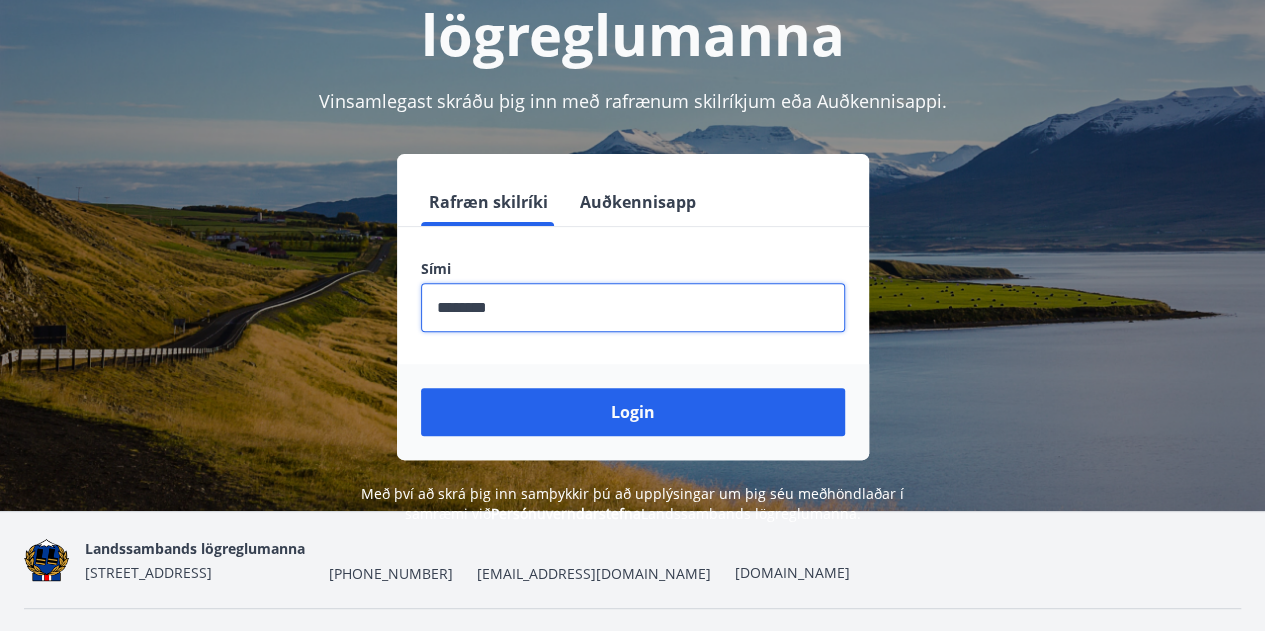 type on "********" 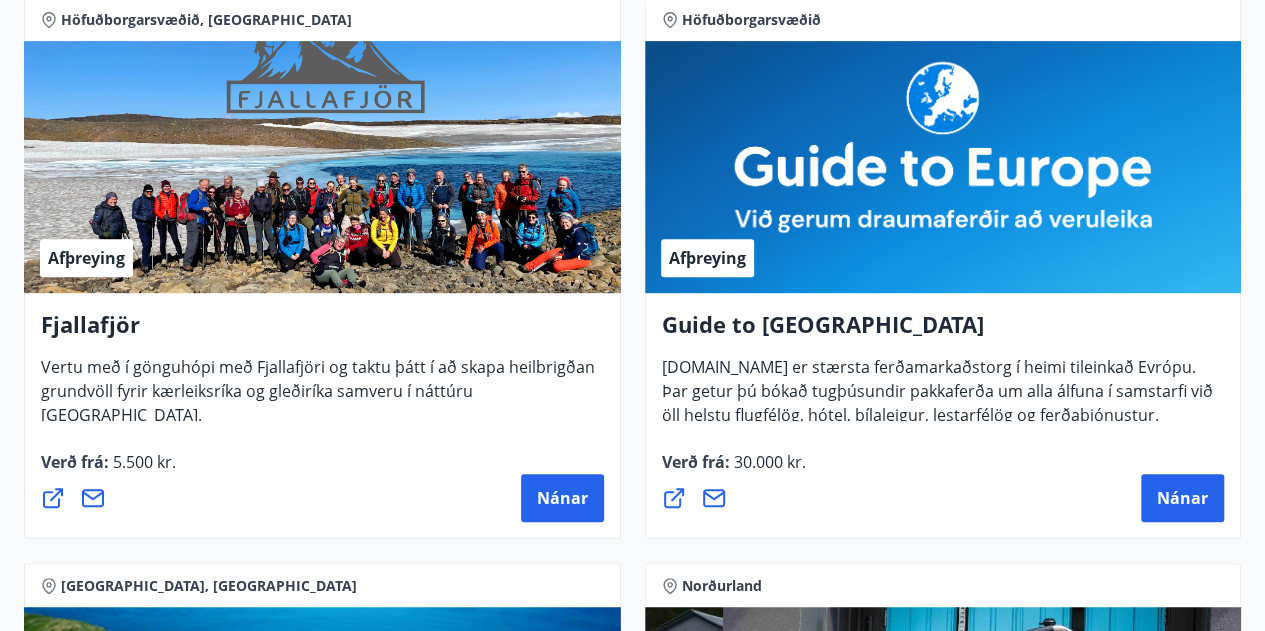 scroll, scrollTop: 400, scrollLeft: 0, axis: vertical 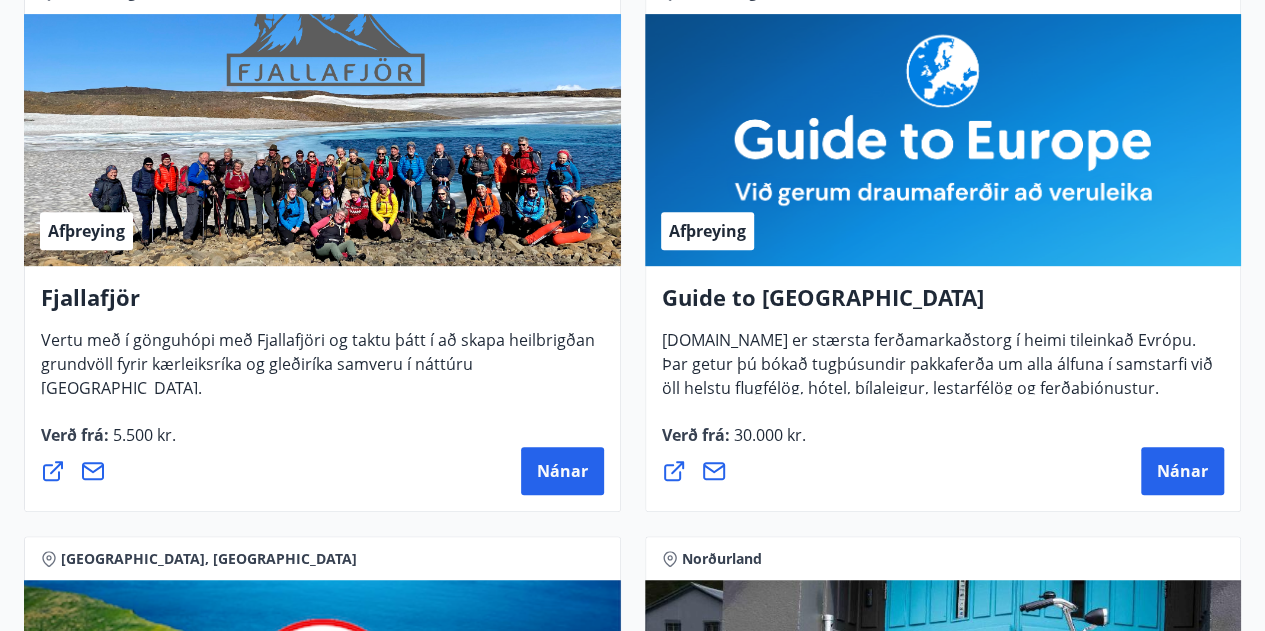 drag, startPoint x: 565, startPoint y: 467, endPoint x: 464, endPoint y: 407, distance: 117.47766 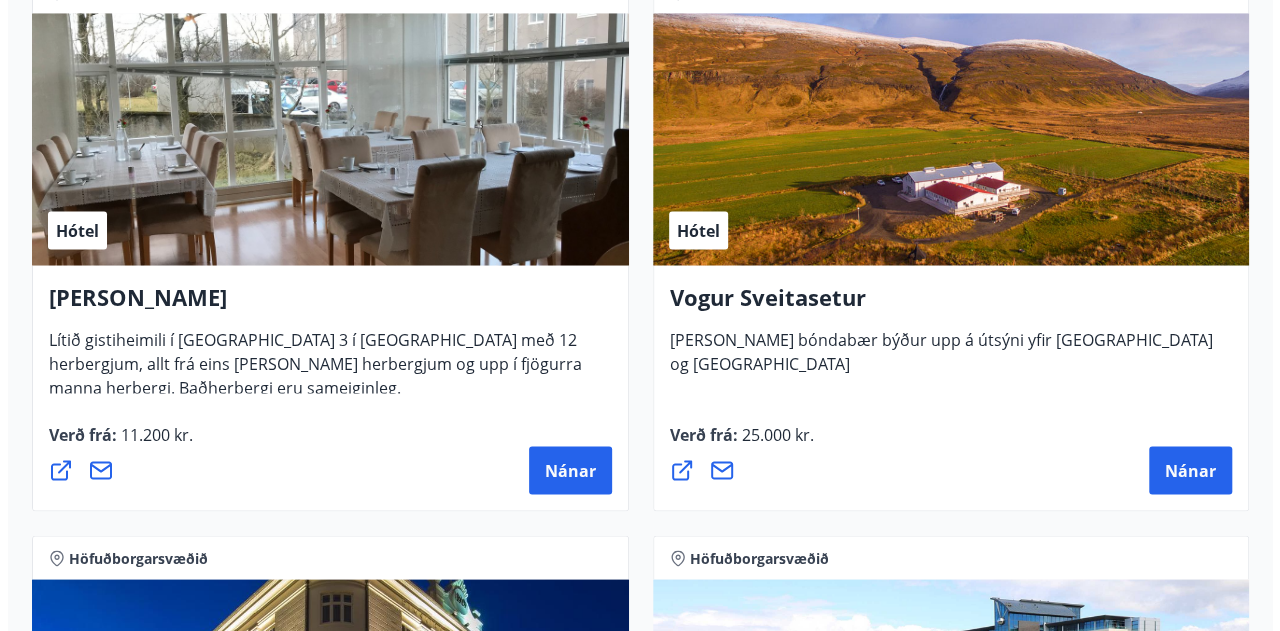 scroll, scrollTop: 5500, scrollLeft: 0, axis: vertical 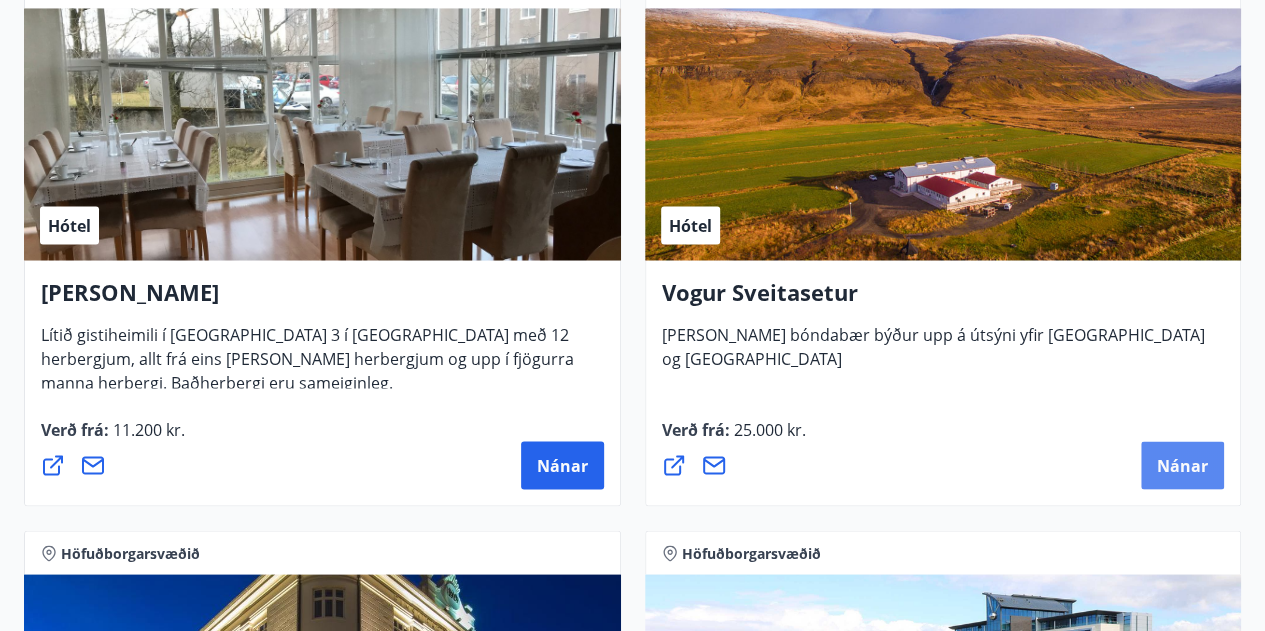 click on "Nánar" at bounding box center [1182, 465] 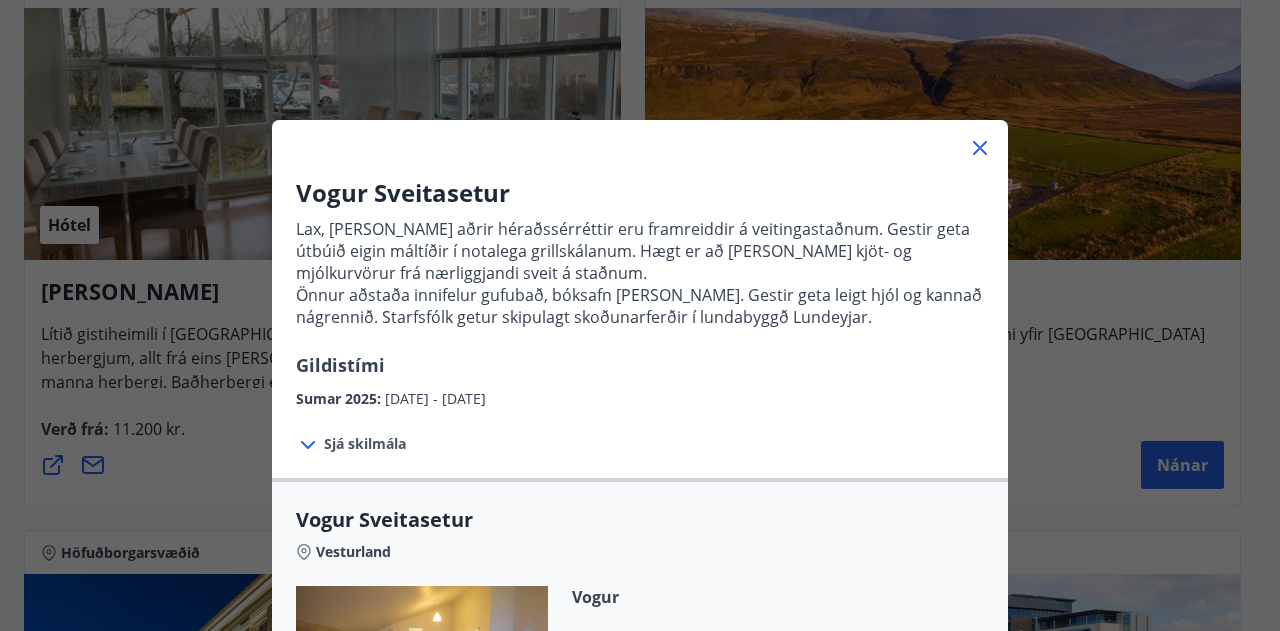 click on "Lax, lamb og aðrir héraðssérréttir eru framreiddir á veitingastaðnum. Gestir geta útbúið eigin máltíðir í notalega grillskálanum. Hægt er að kaupa kjöt- og mjólkurvörur frá nærliggjandi sveit á staðnum." at bounding box center (640, 251) 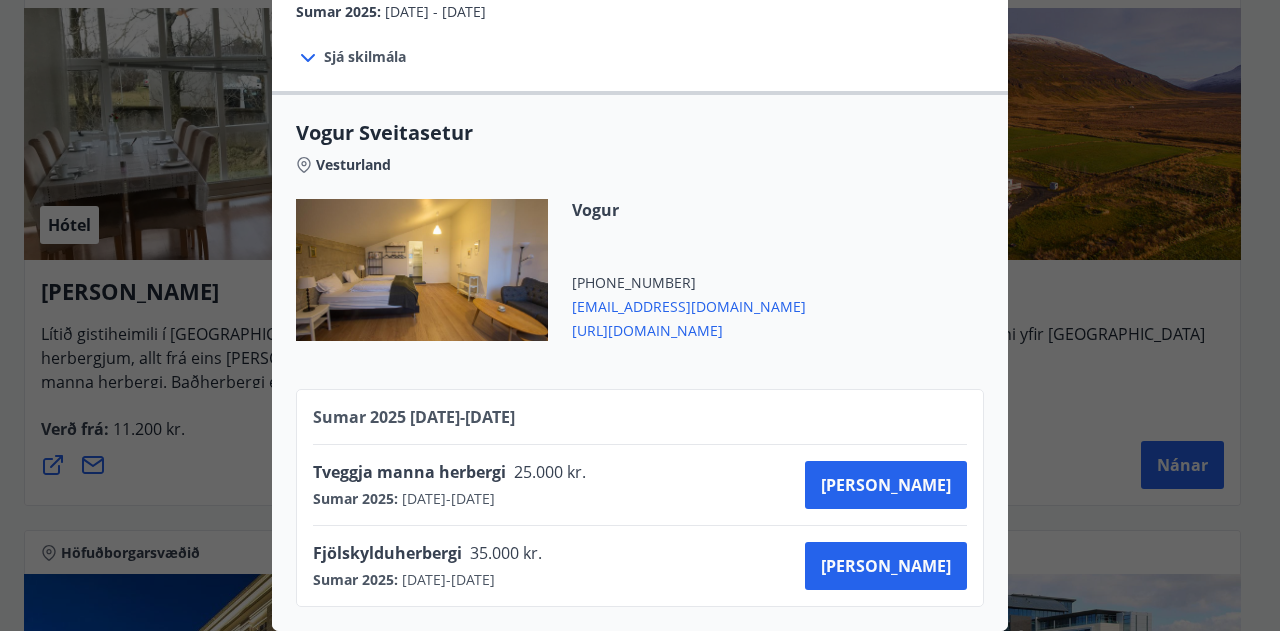 scroll, scrollTop: 400, scrollLeft: 0, axis: vertical 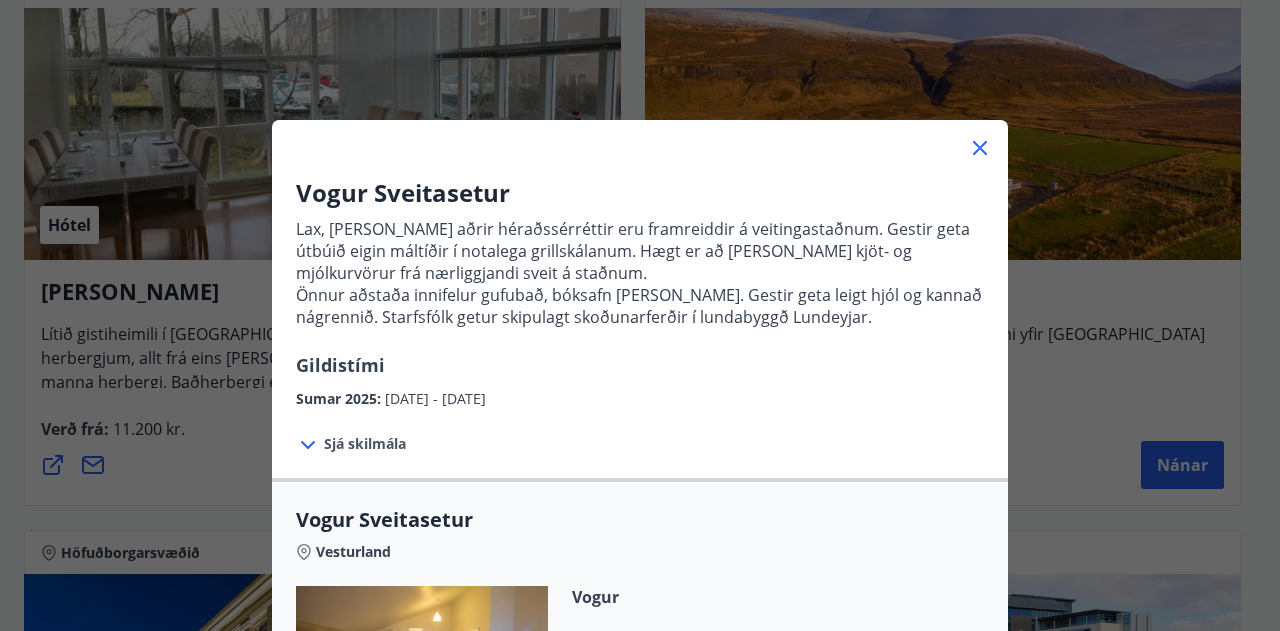 click 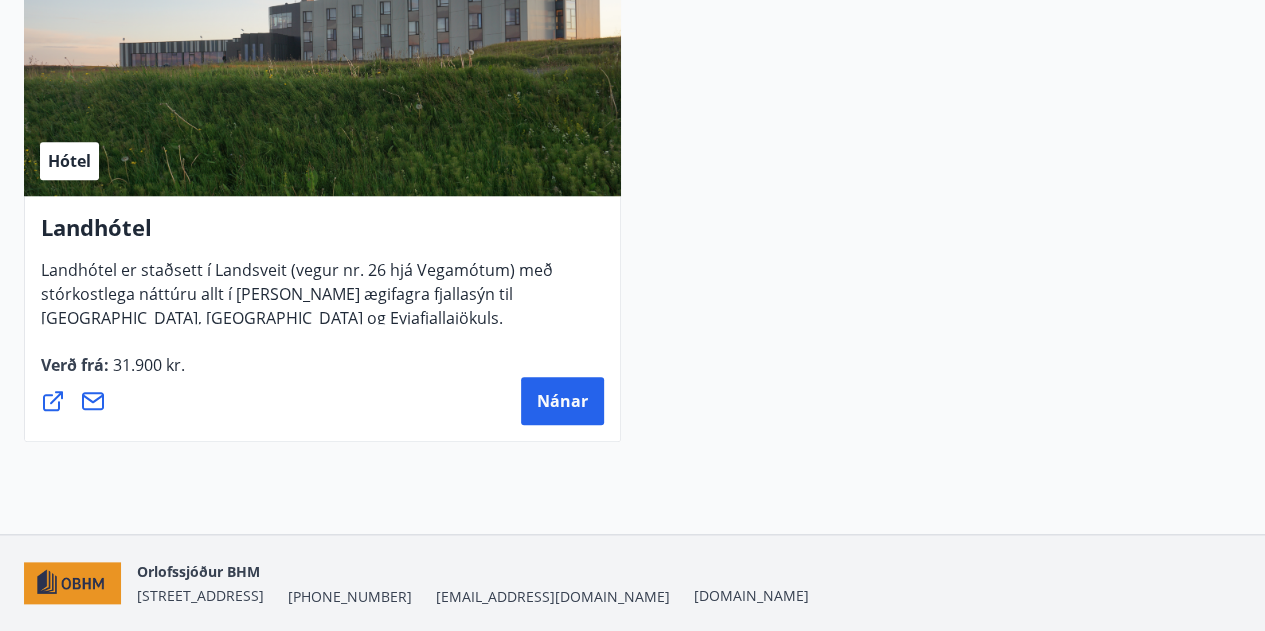 scroll, scrollTop: 8362, scrollLeft: 0, axis: vertical 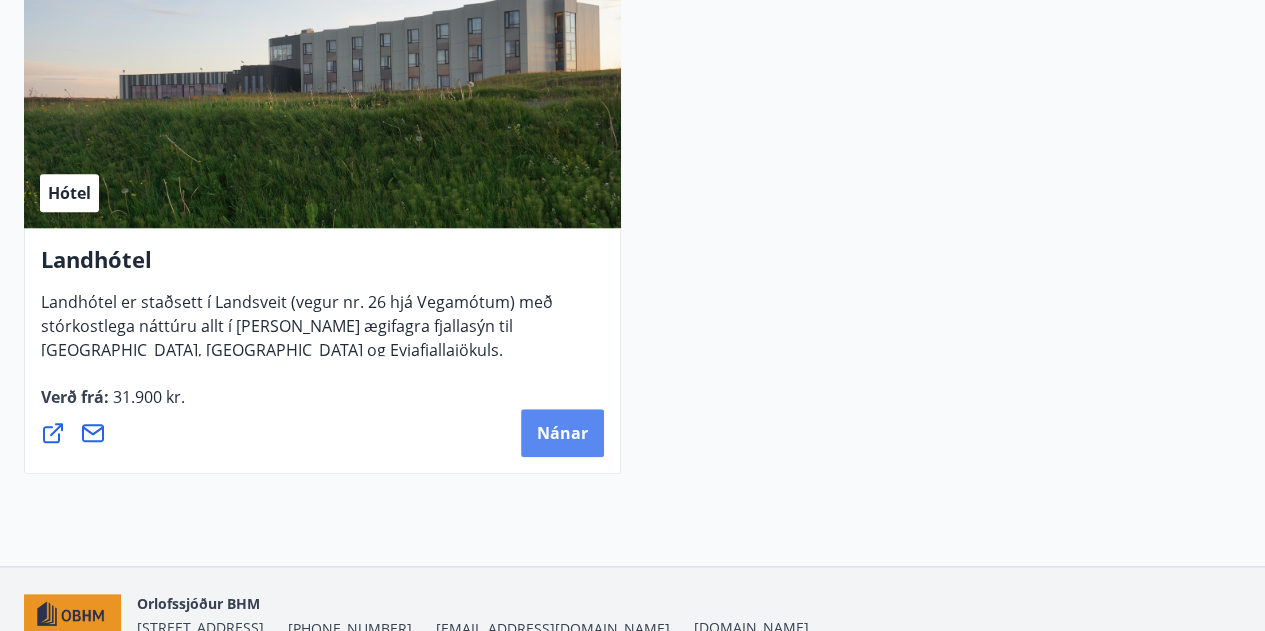 click on "Nánar" at bounding box center (562, 433) 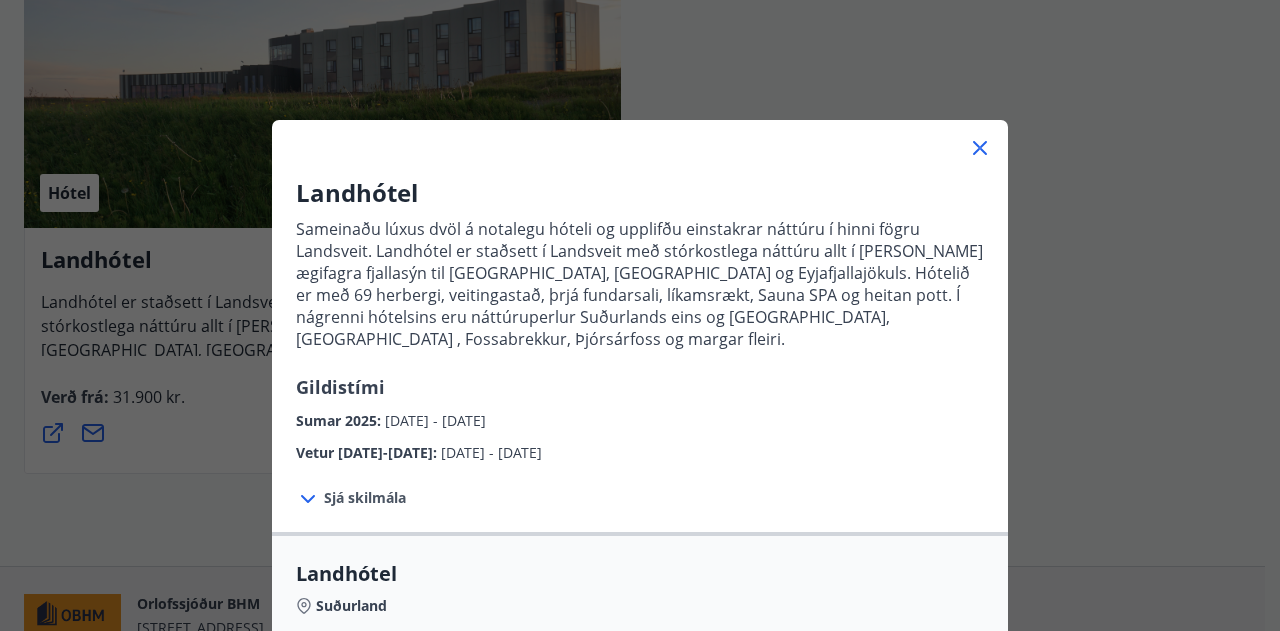 click 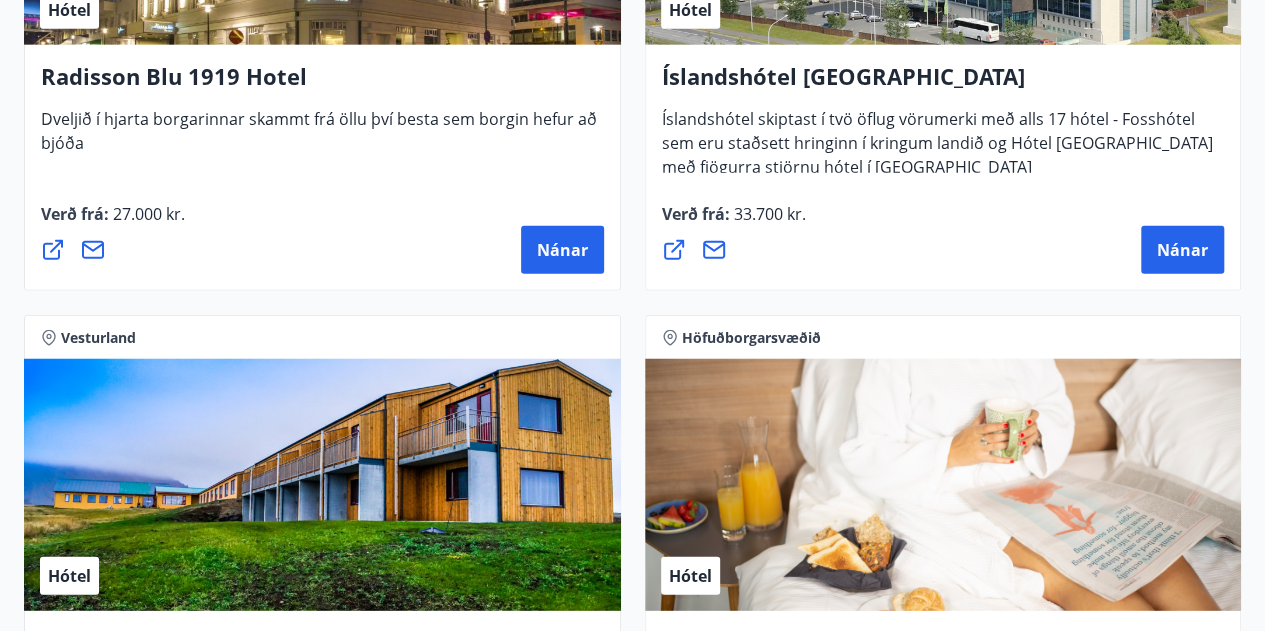 scroll, scrollTop: 5962, scrollLeft: 0, axis: vertical 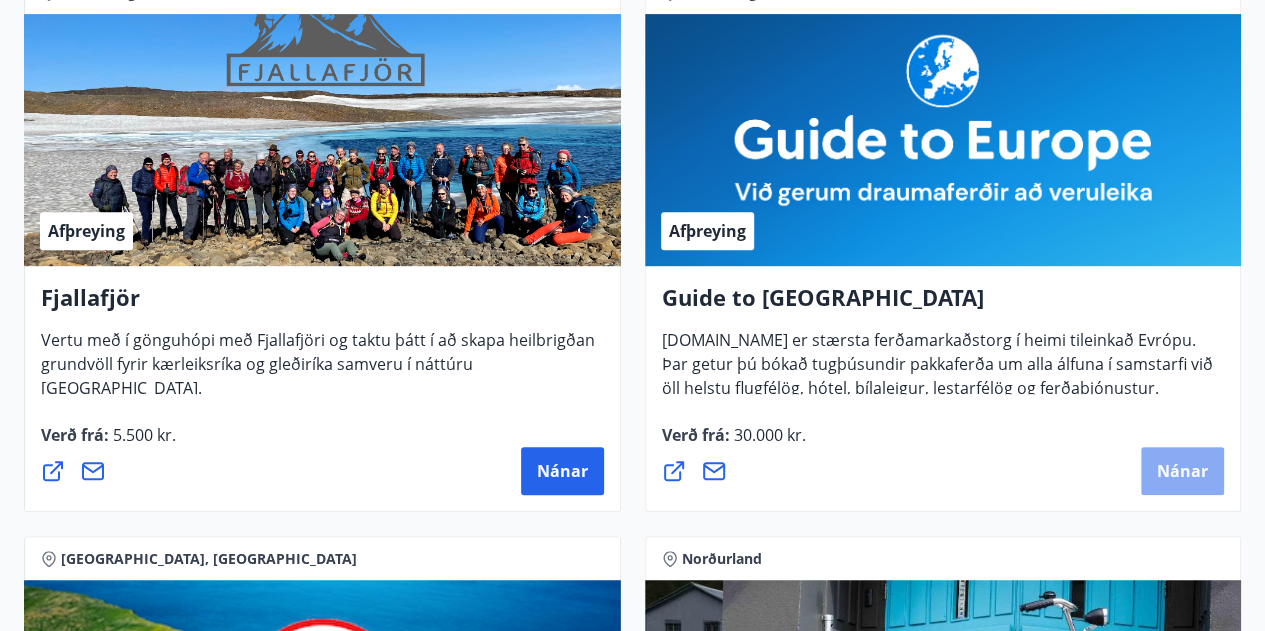 click on "Nánar" at bounding box center [1182, 471] 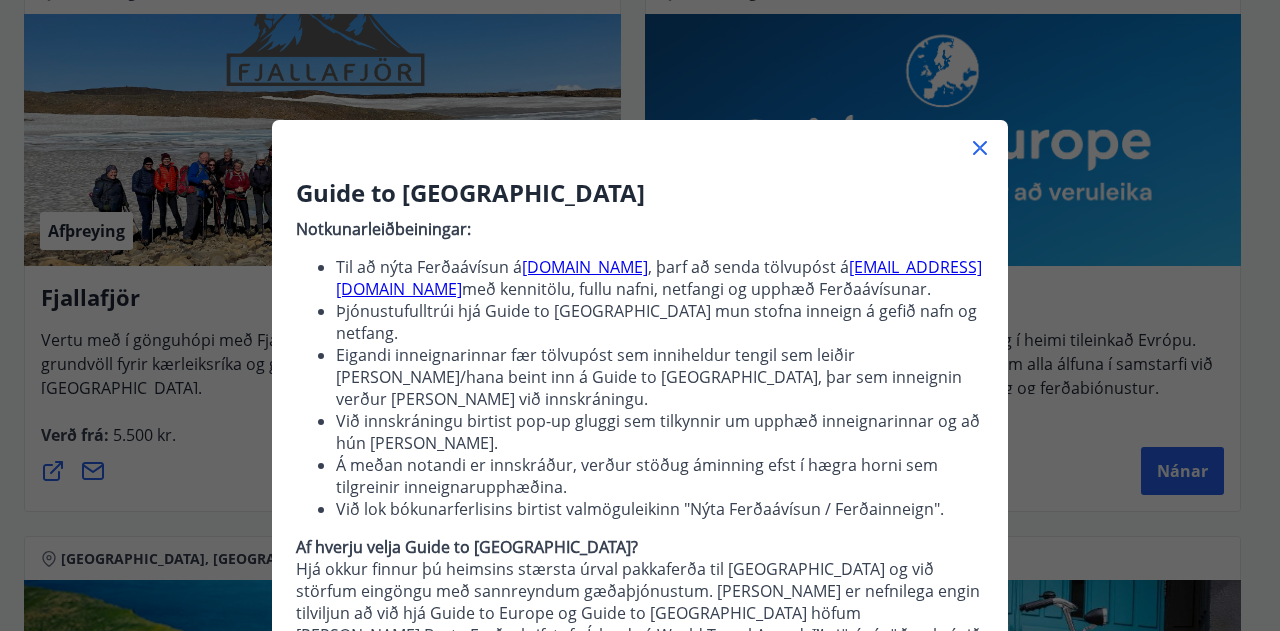scroll, scrollTop: 100, scrollLeft: 0, axis: vertical 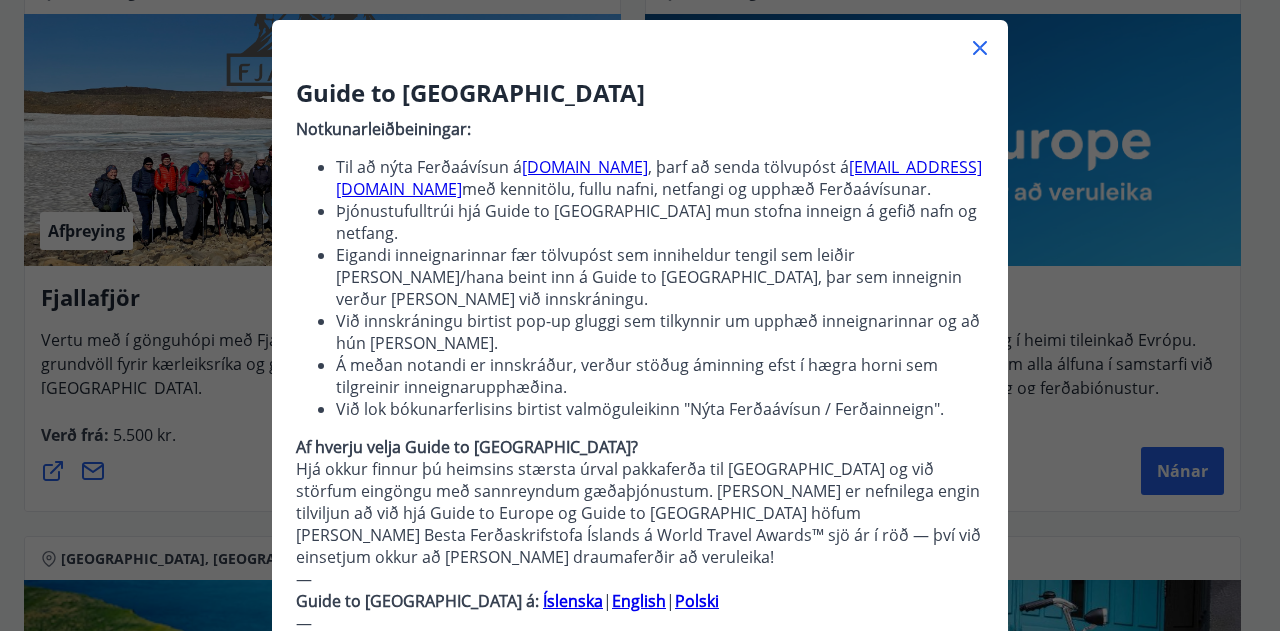 click on "Við innskráningu birtist pop-up gluggi sem tilkynnir um upphæð inneignarinnar og að hún sé virk." at bounding box center (660, 332) 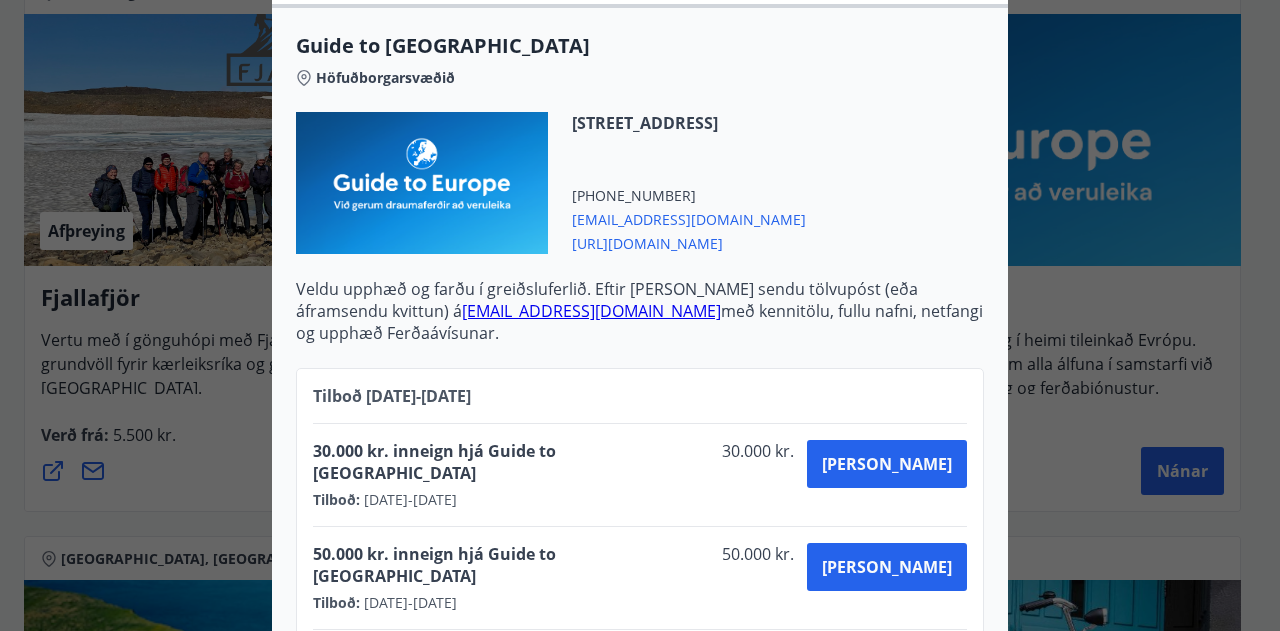 scroll, scrollTop: 988, scrollLeft: 0, axis: vertical 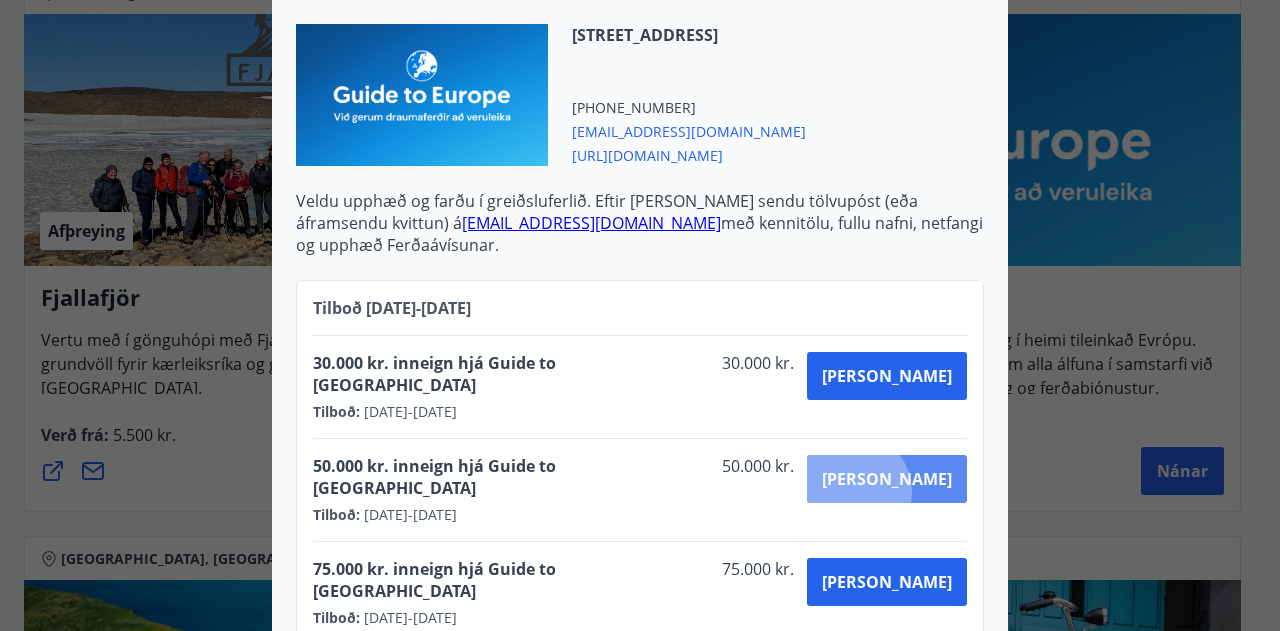 click on "Kaupa" at bounding box center (887, 479) 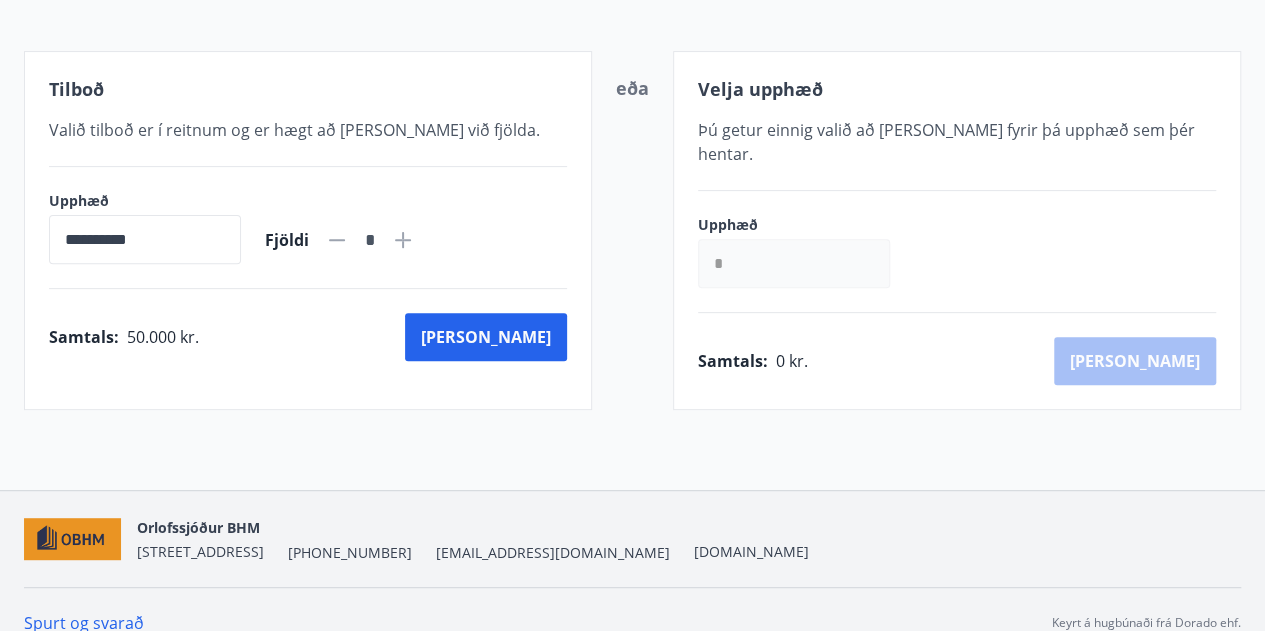 scroll, scrollTop: 373, scrollLeft: 0, axis: vertical 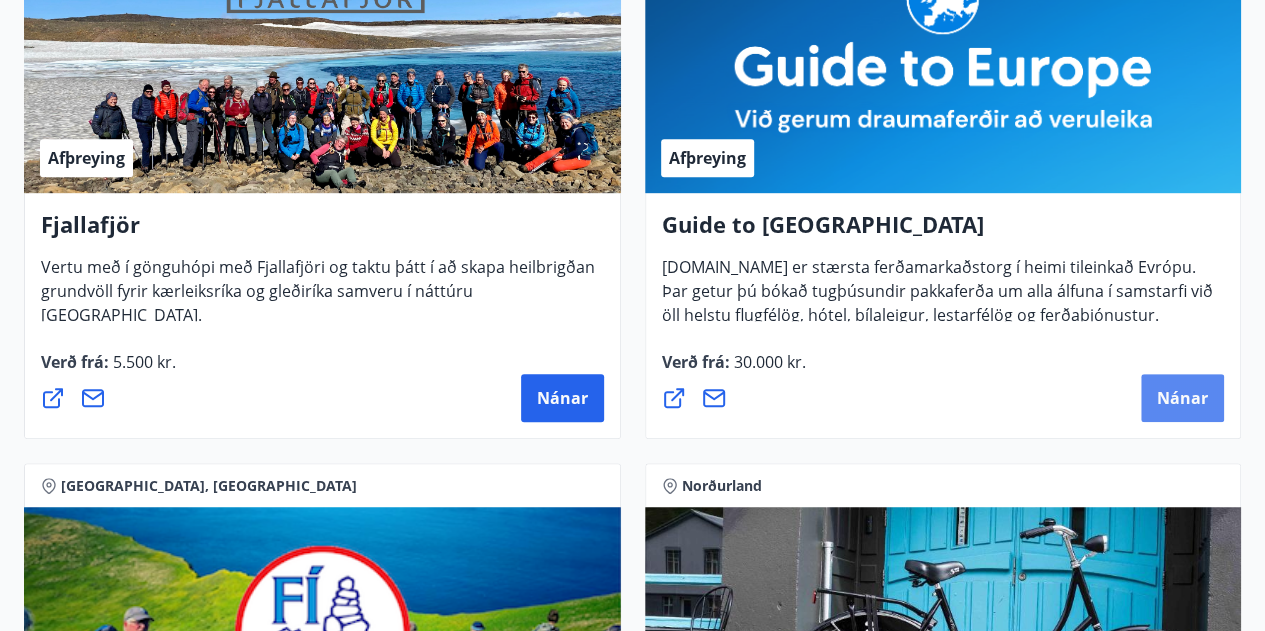 click on "Nánar" at bounding box center (1182, 398) 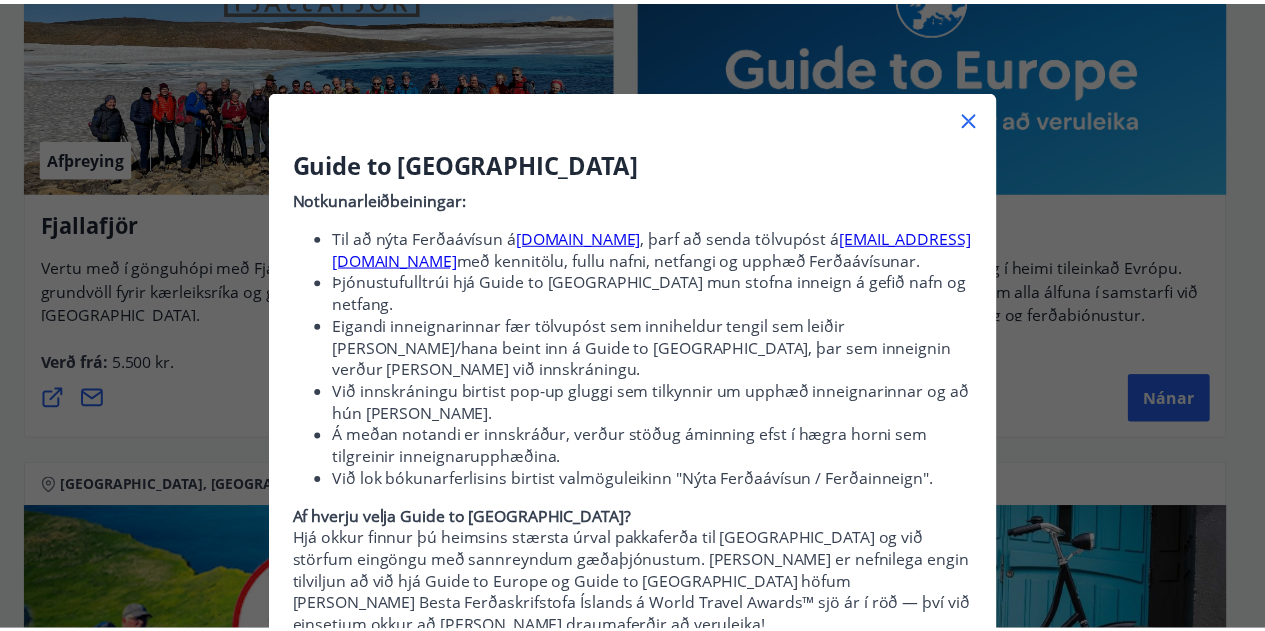 scroll, scrollTop: 0, scrollLeft: 0, axis: both 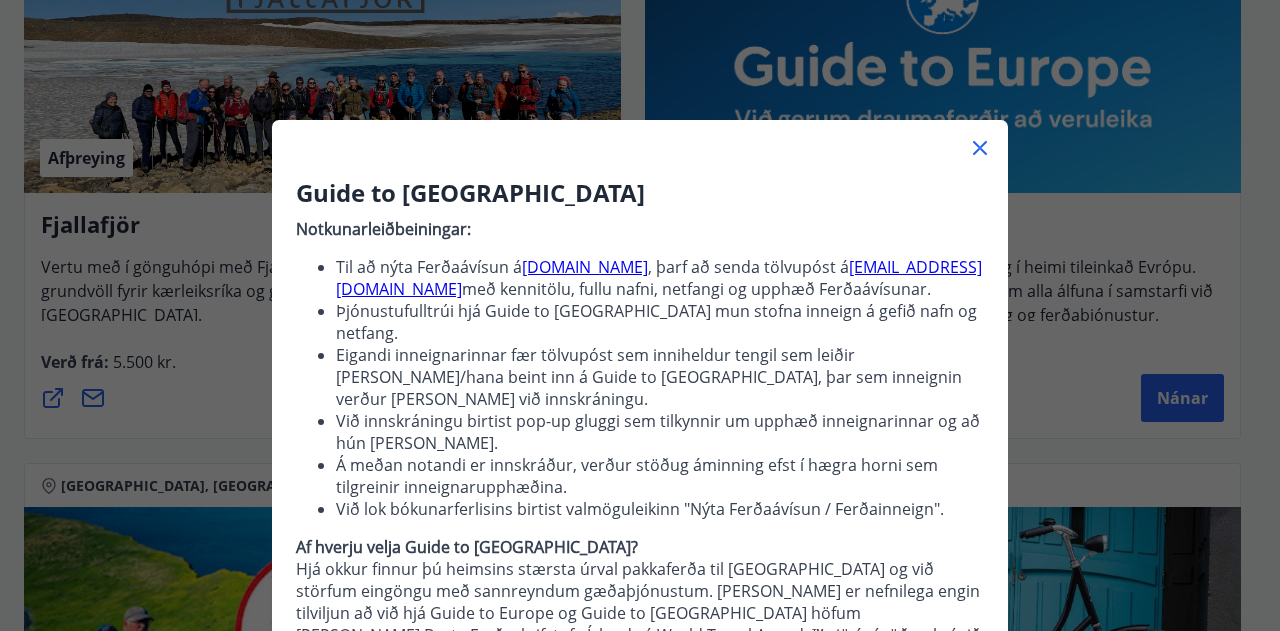 click 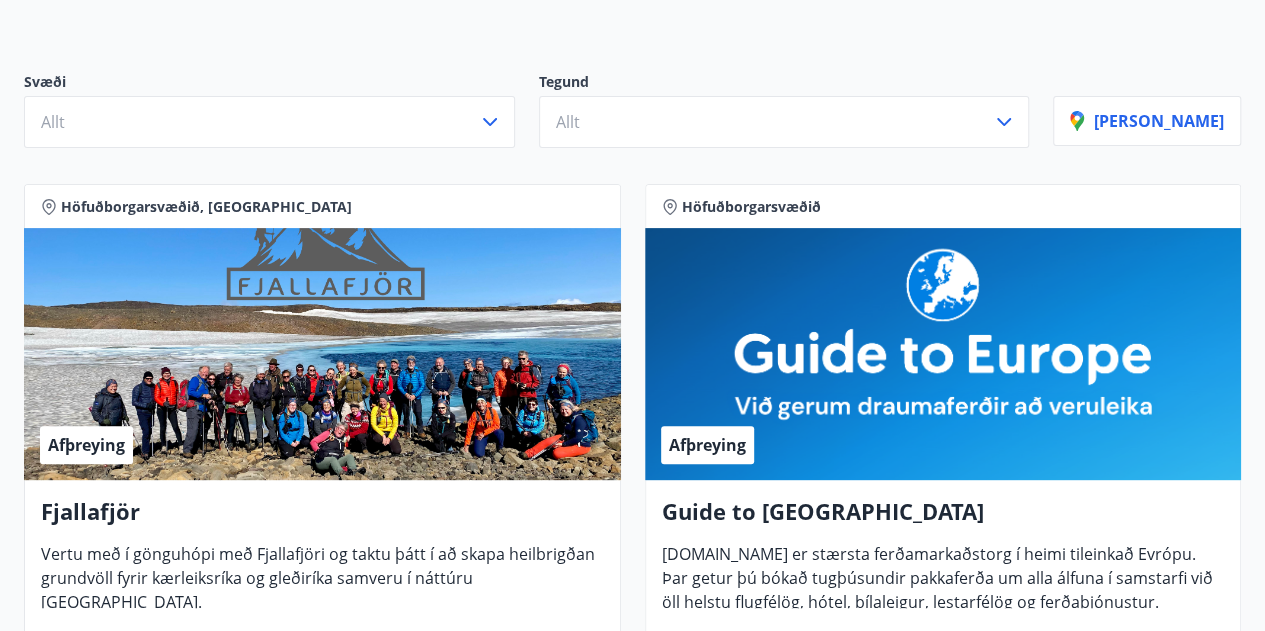 scroll, scrollTop: 0, scrollLeft: 0, axis: both 